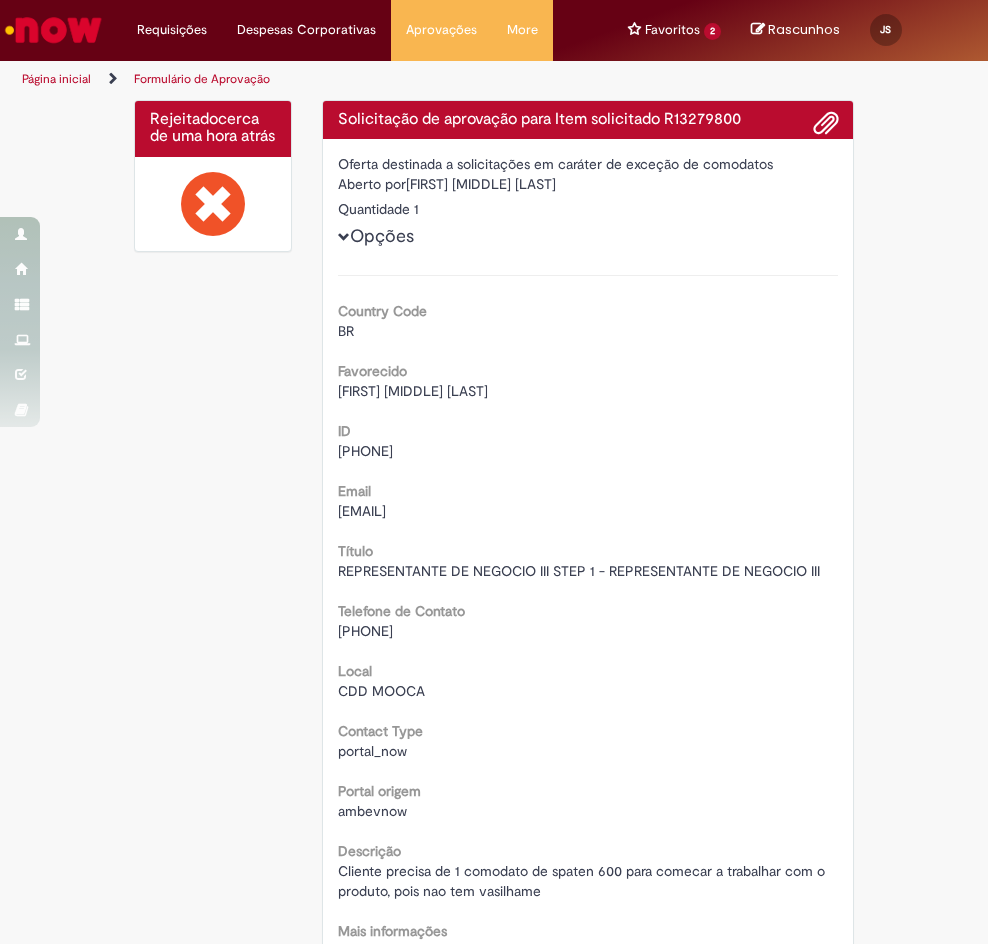 scroll, scrollTop: 0, scrollLeft: 0, axis: both 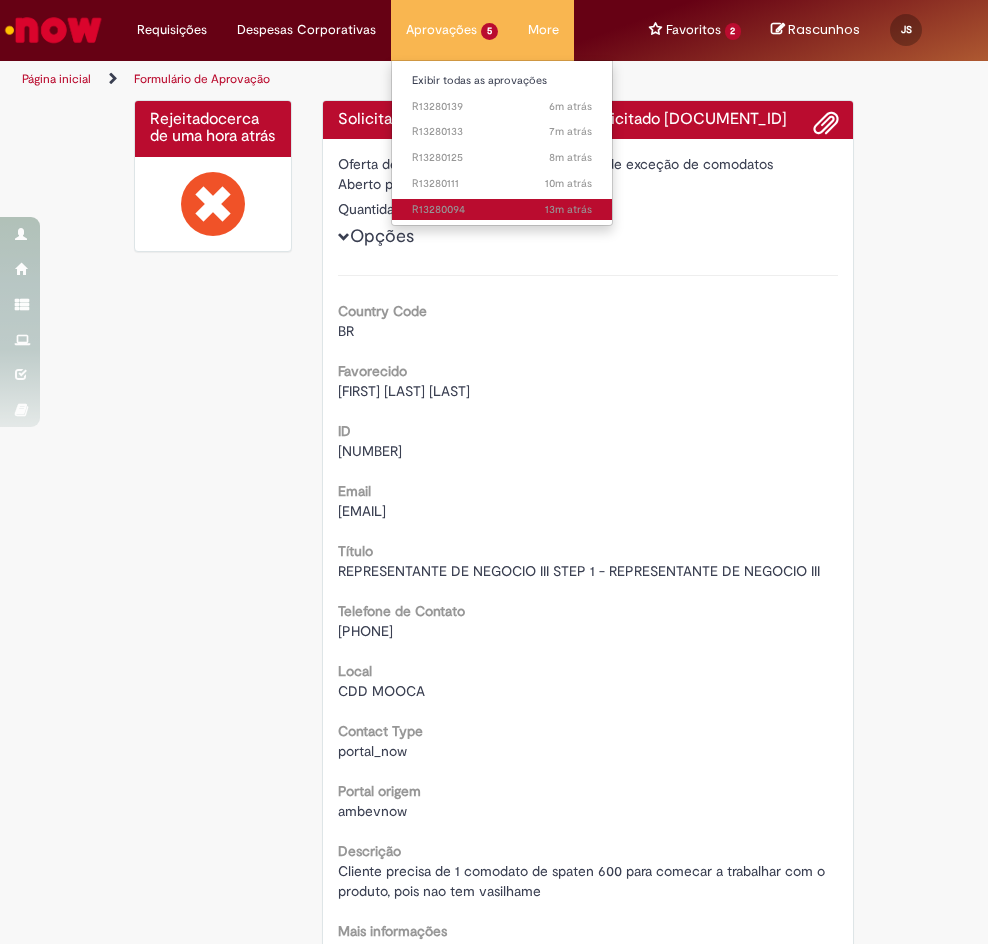 click on "[TIME_REFERENCE] [TIME_REFERENCE] [DOCUMENT_ID]" at bounding box center (502, 210) 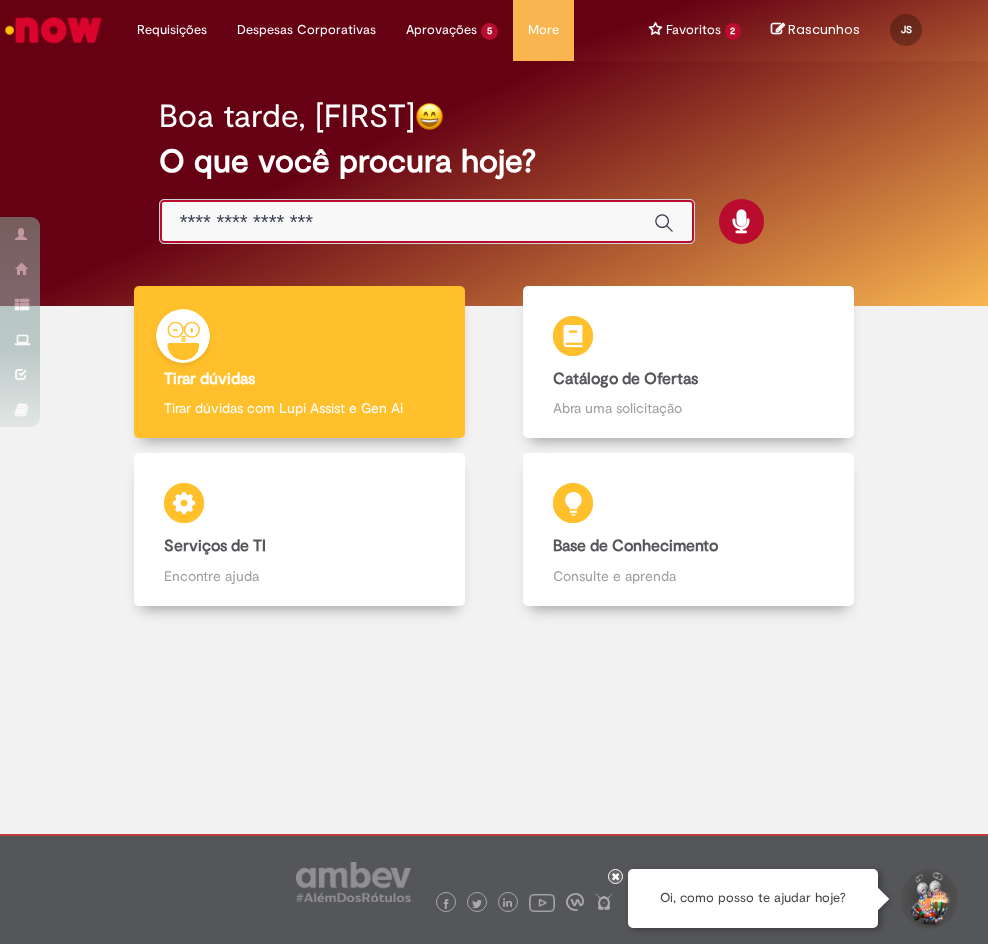 click at bounding box center [407, 222] 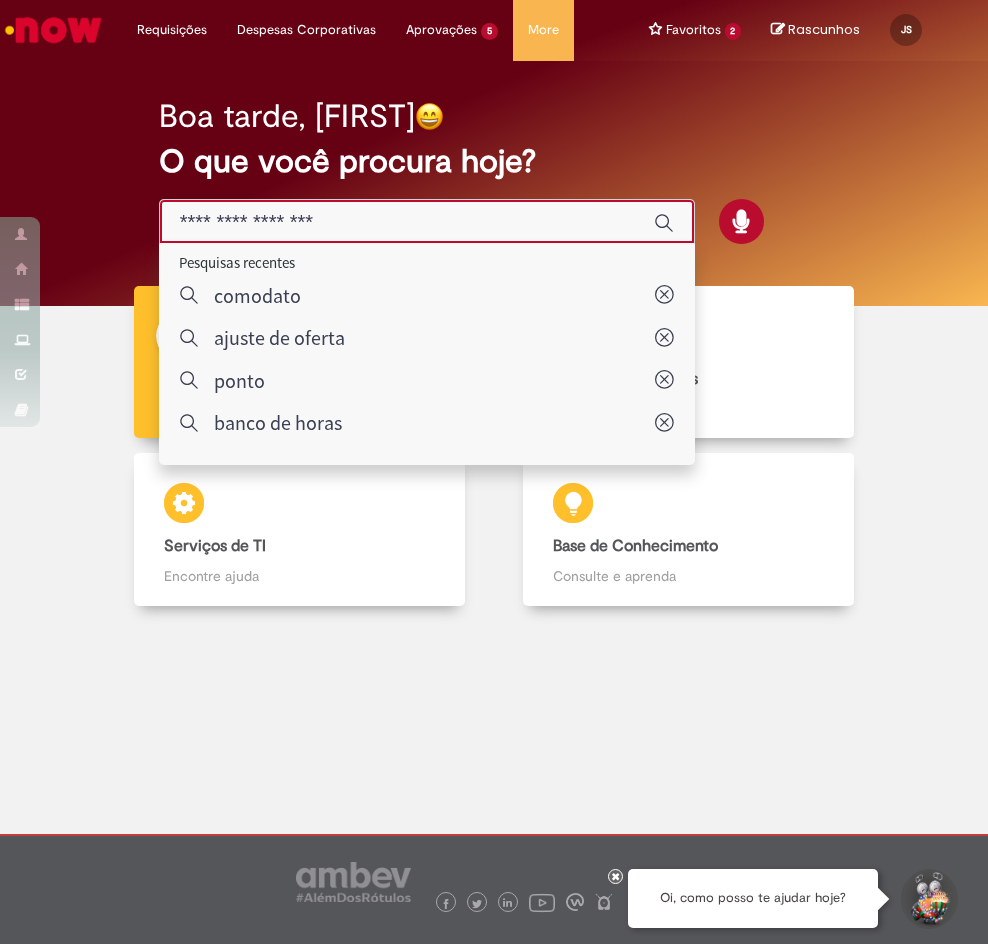 type on "*" 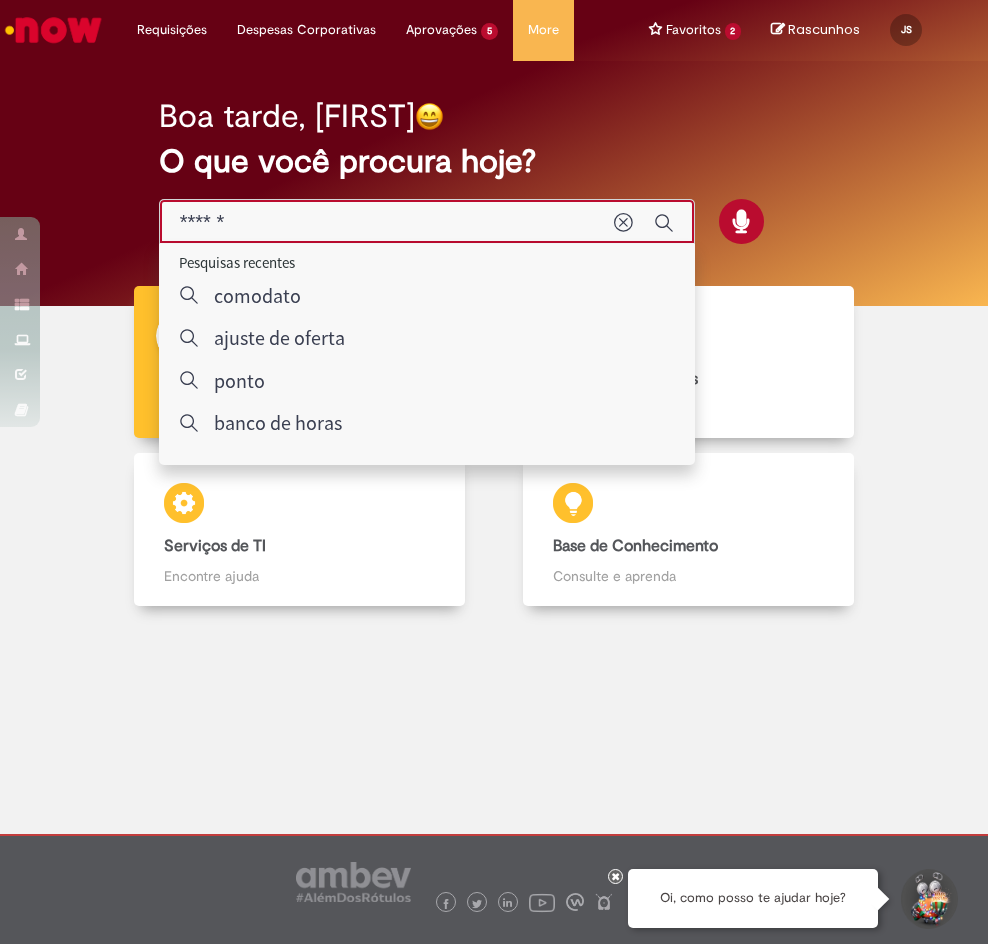 type on "******" 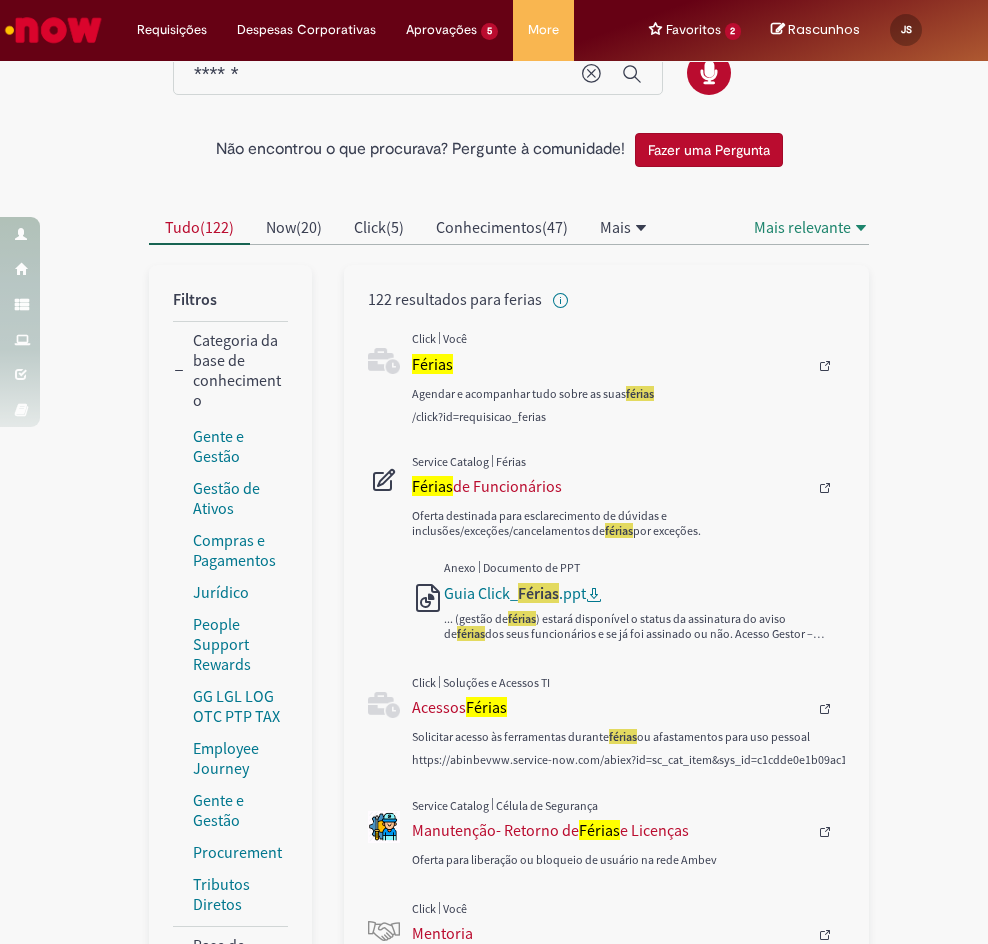 scroll, scrollTop: 0, scrollLeft: 0, axis: both 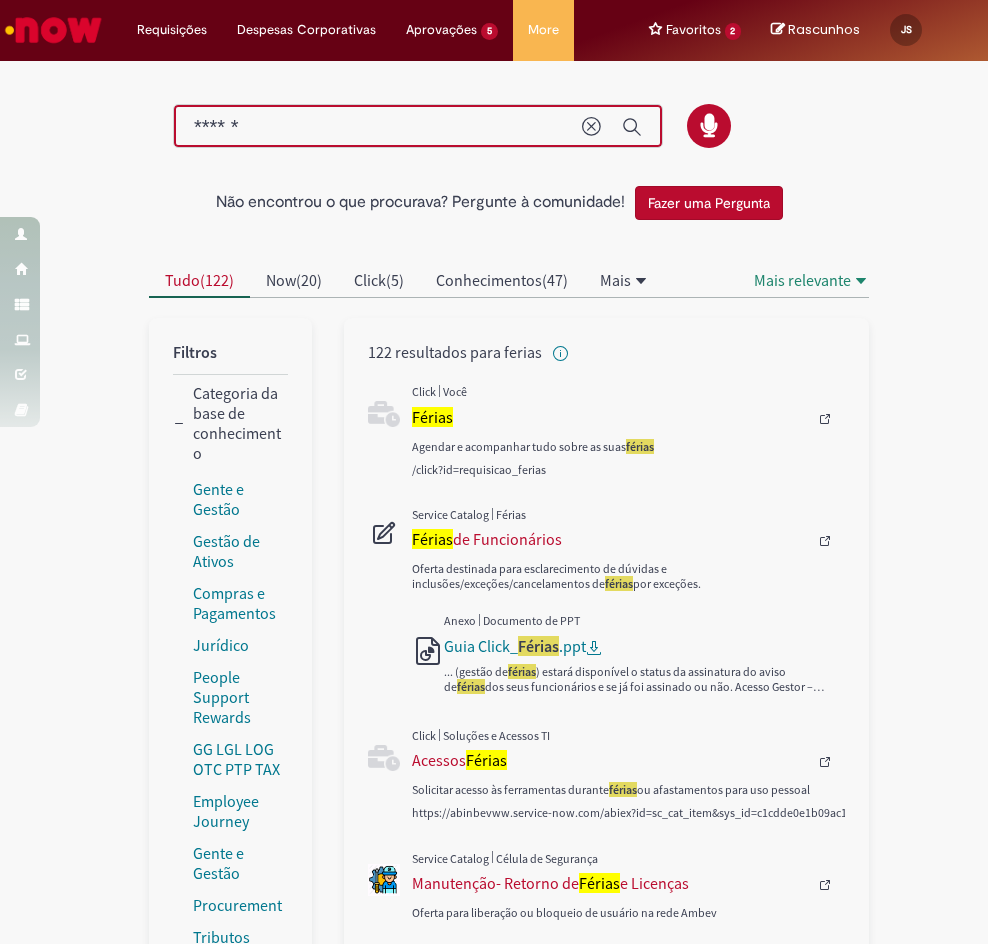 drag, startPoint x: 427, startPoint y: 137, endPoint x: 67, endPoint y: 88, distance: 363.31943 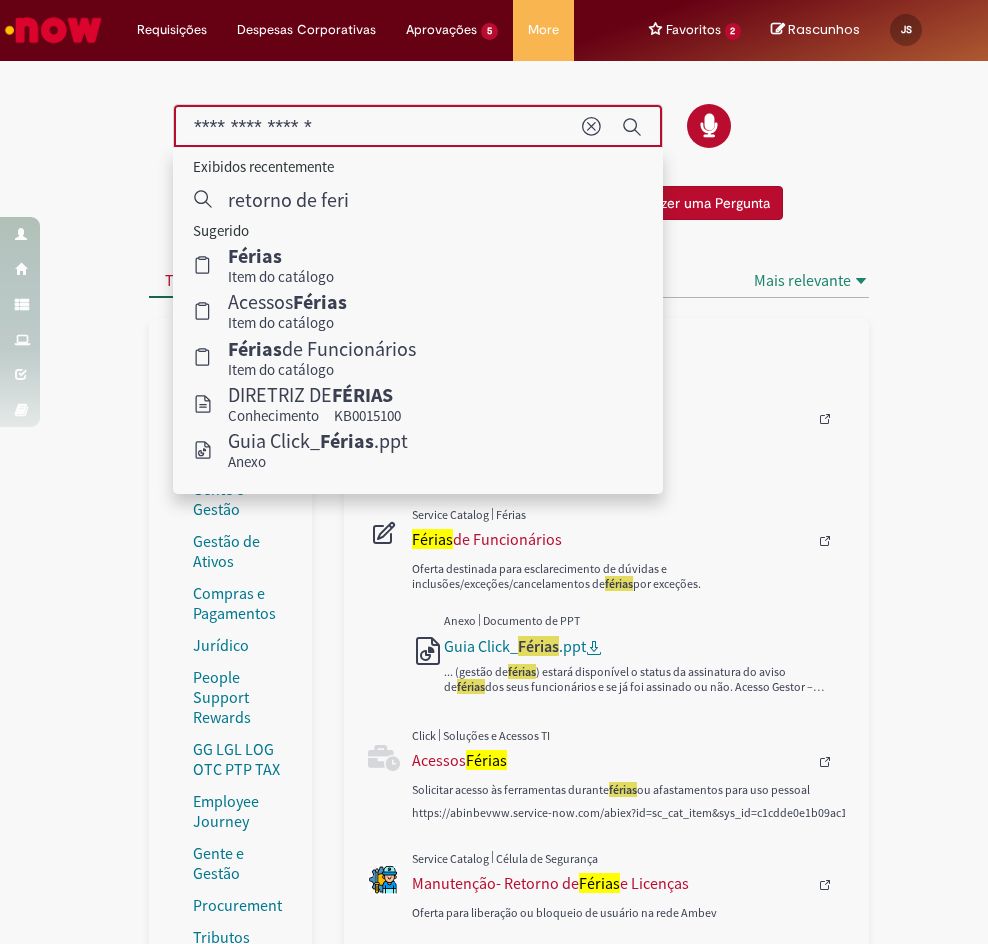 type on "**********" 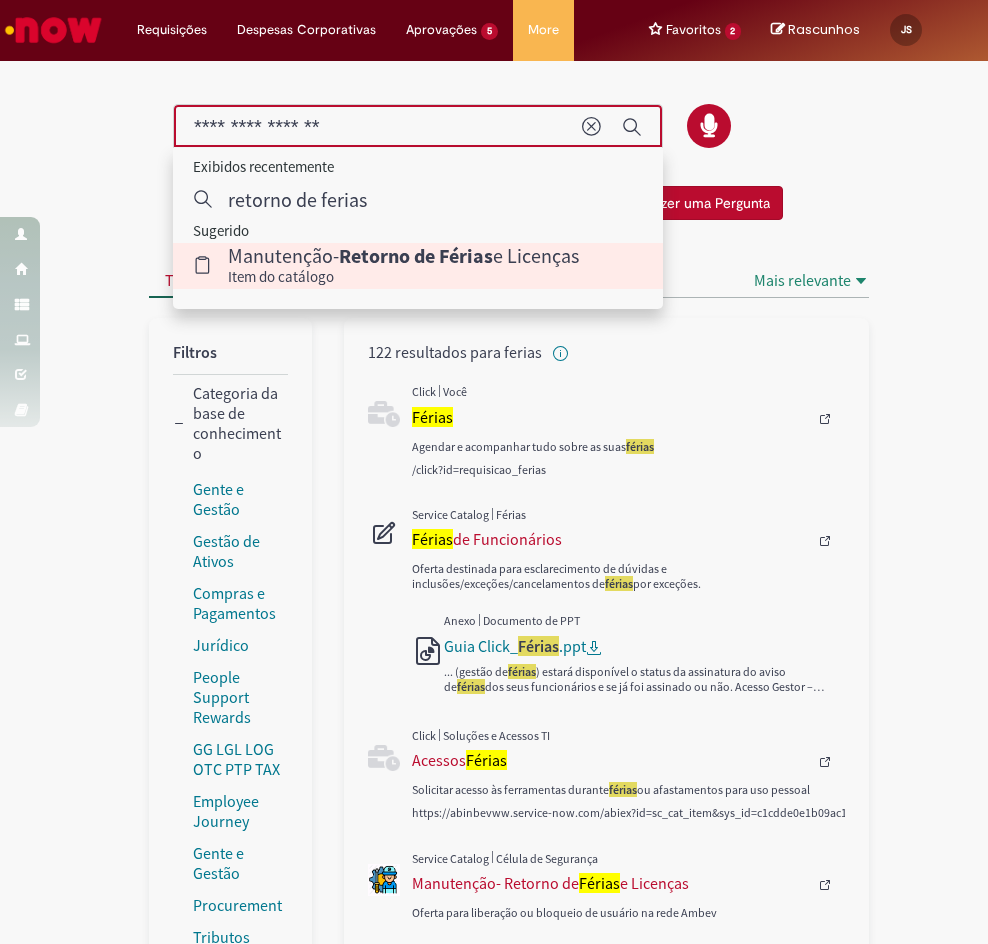 type 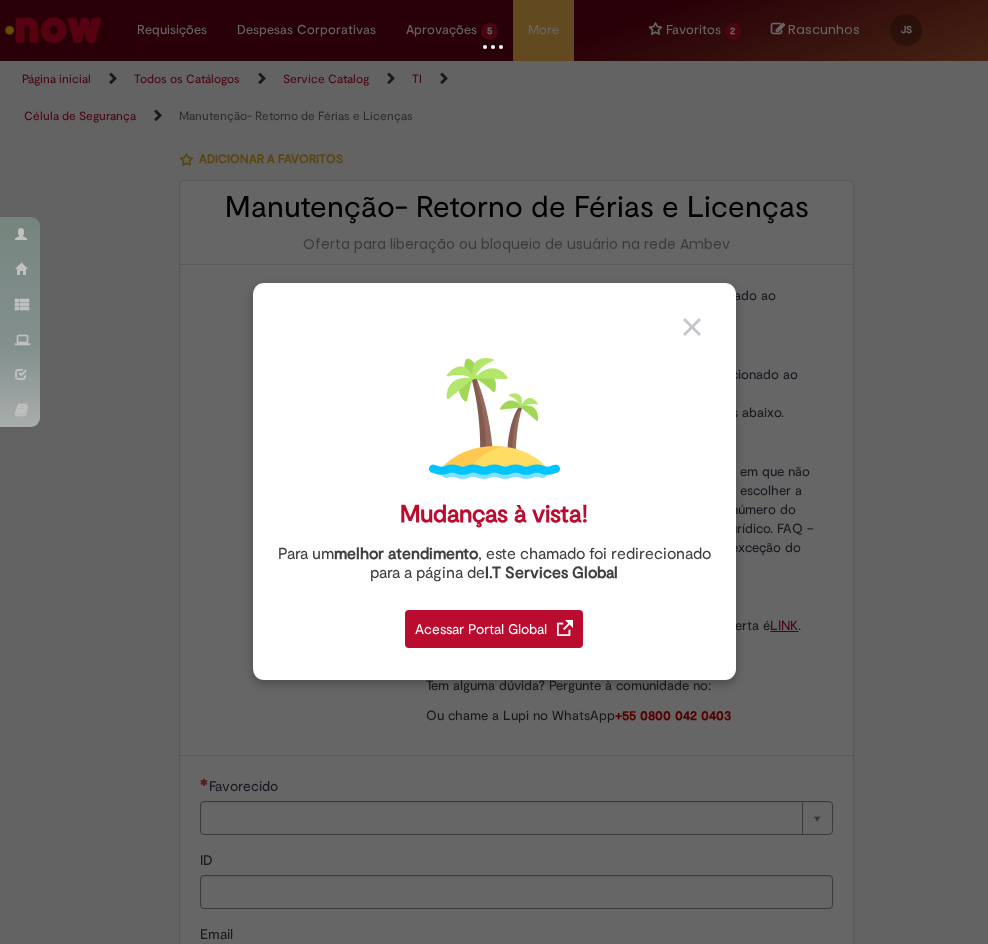 type on "********" 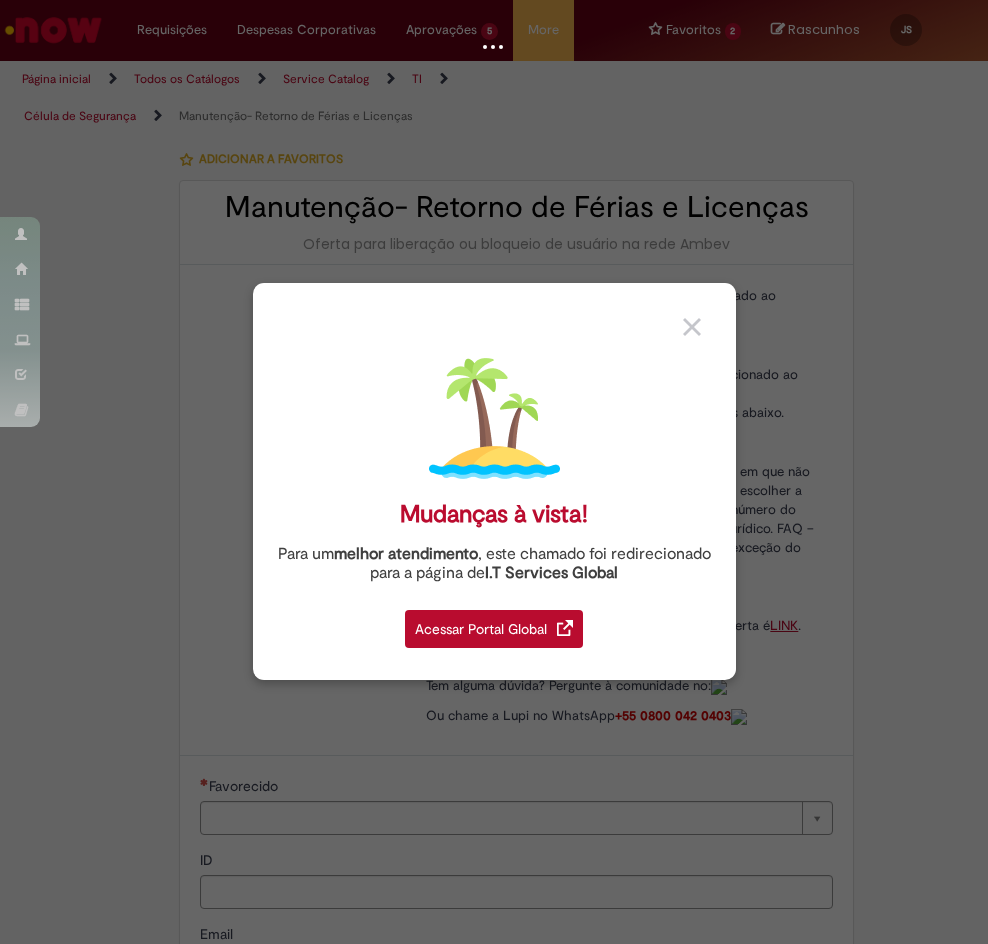 type on "**********" 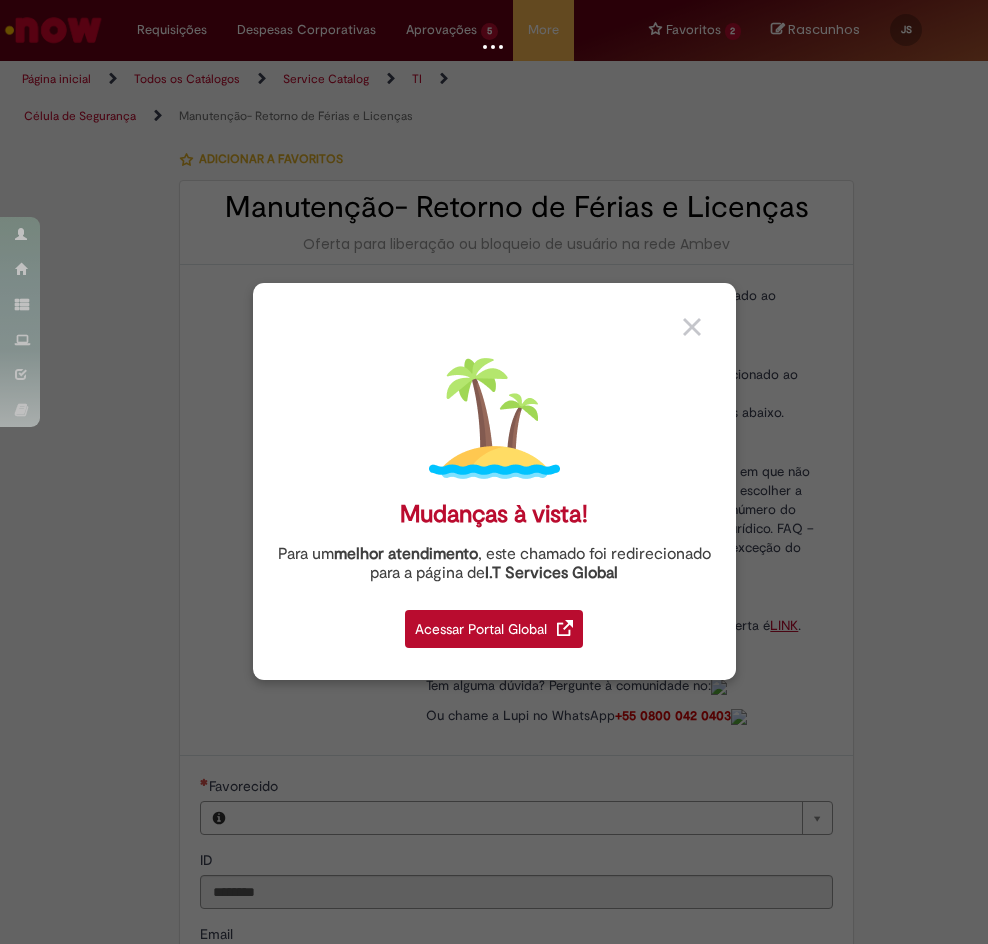 type on "**********" 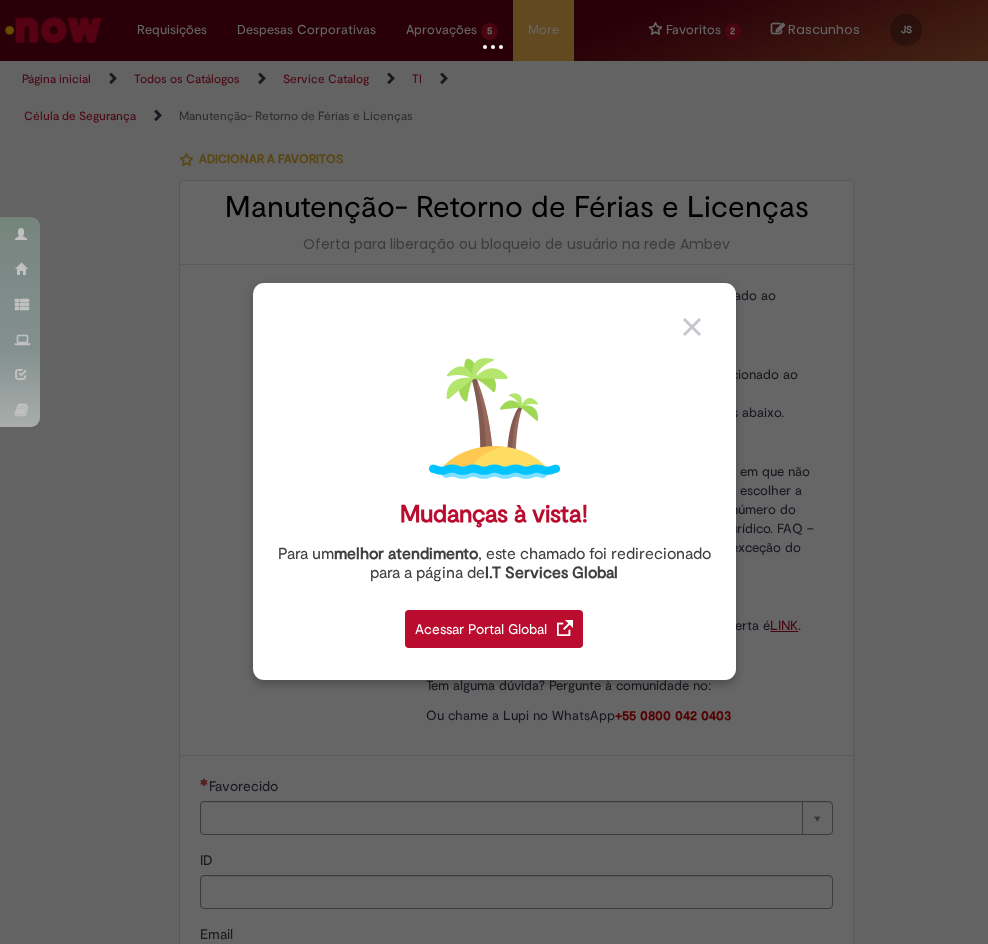 type on "********" 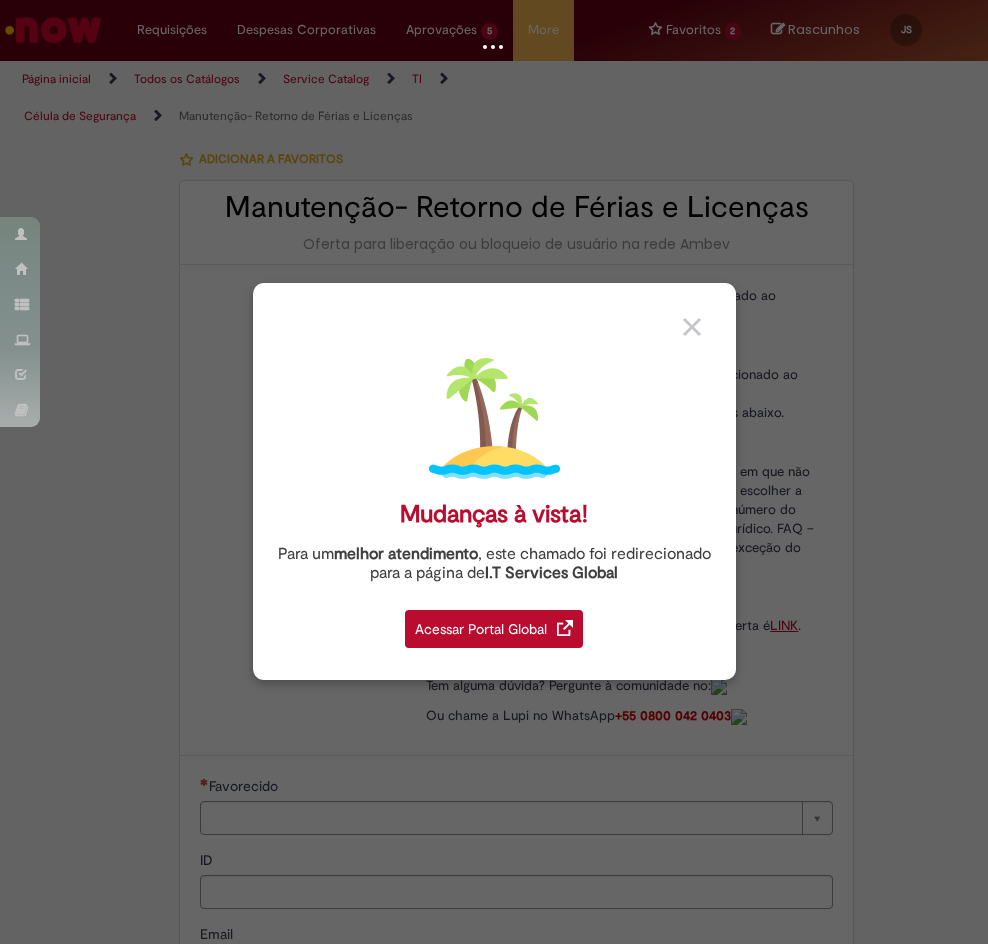 type on "**********" 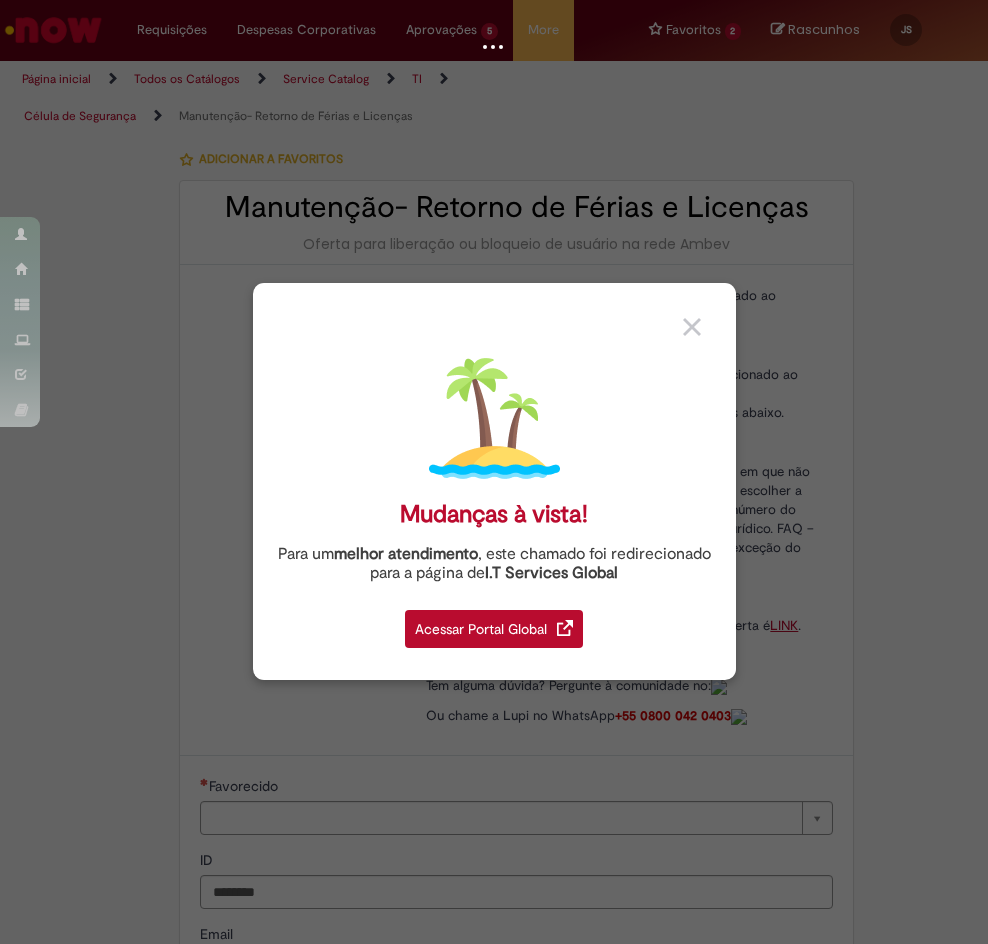 type on "**********" 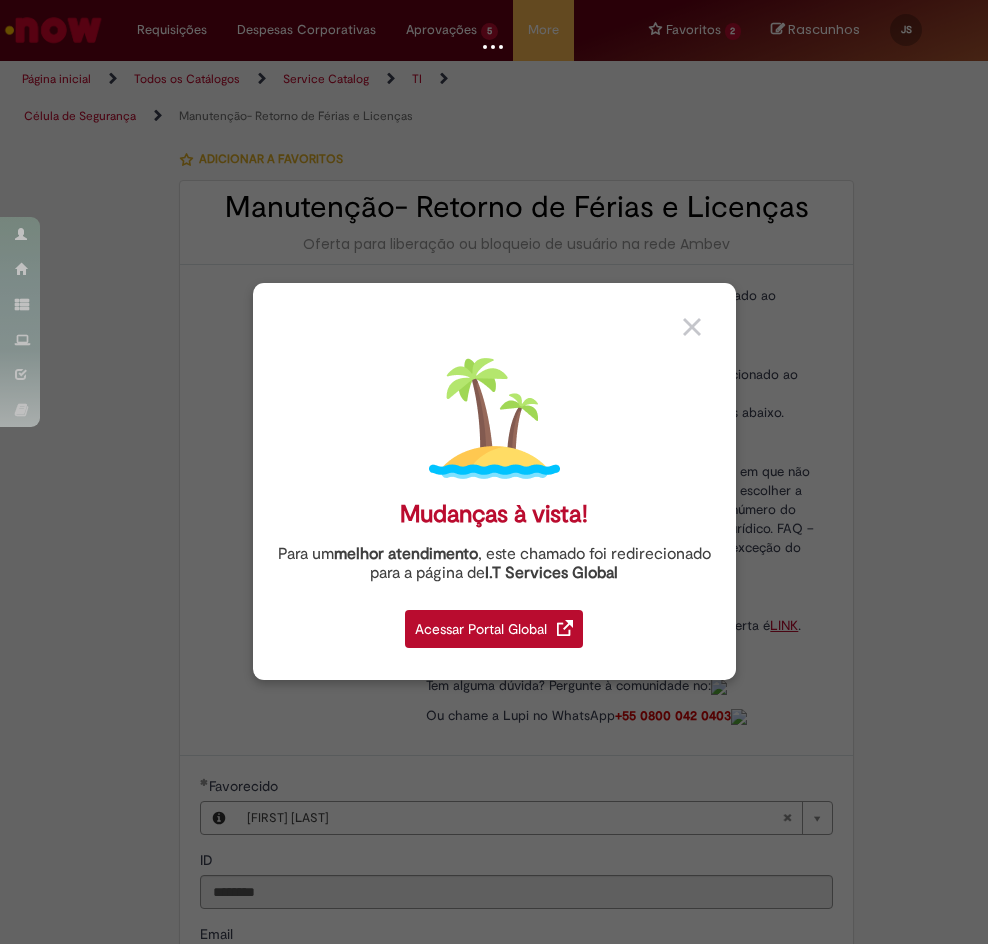 type on "**********" 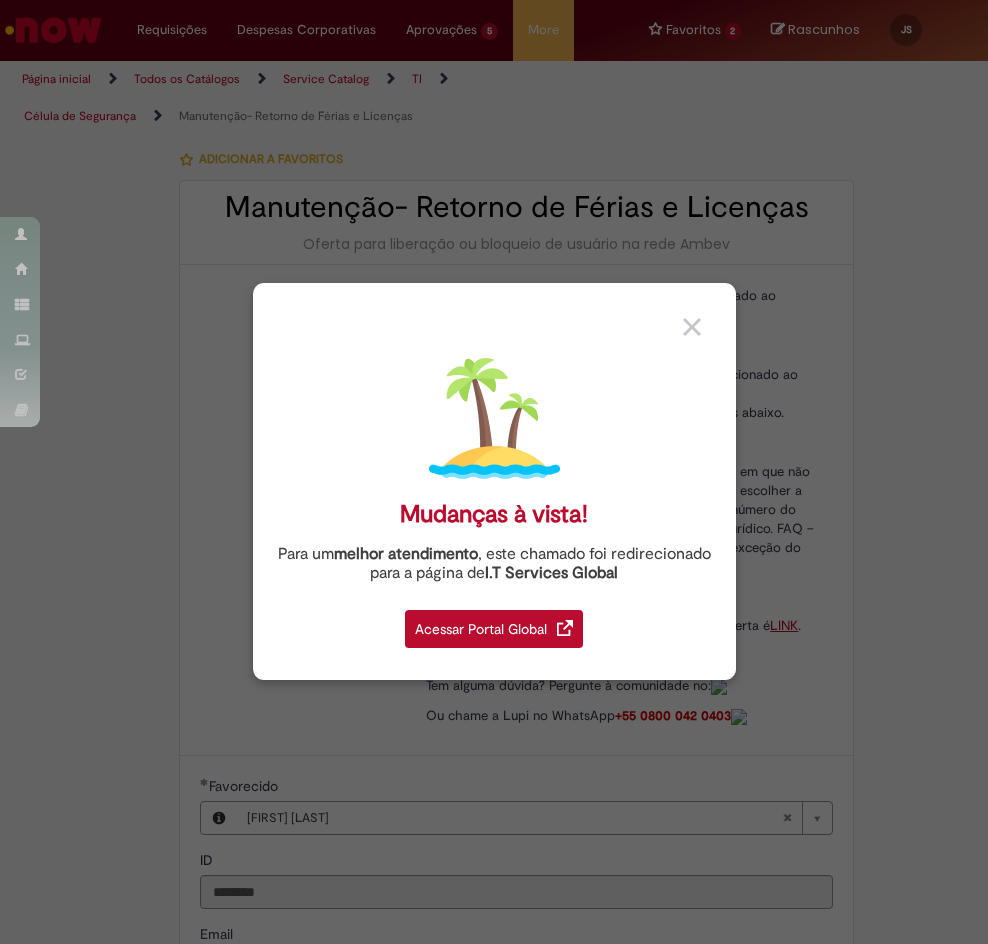 click on "Acessar Portal Global" at bounding box center (494, 629) 